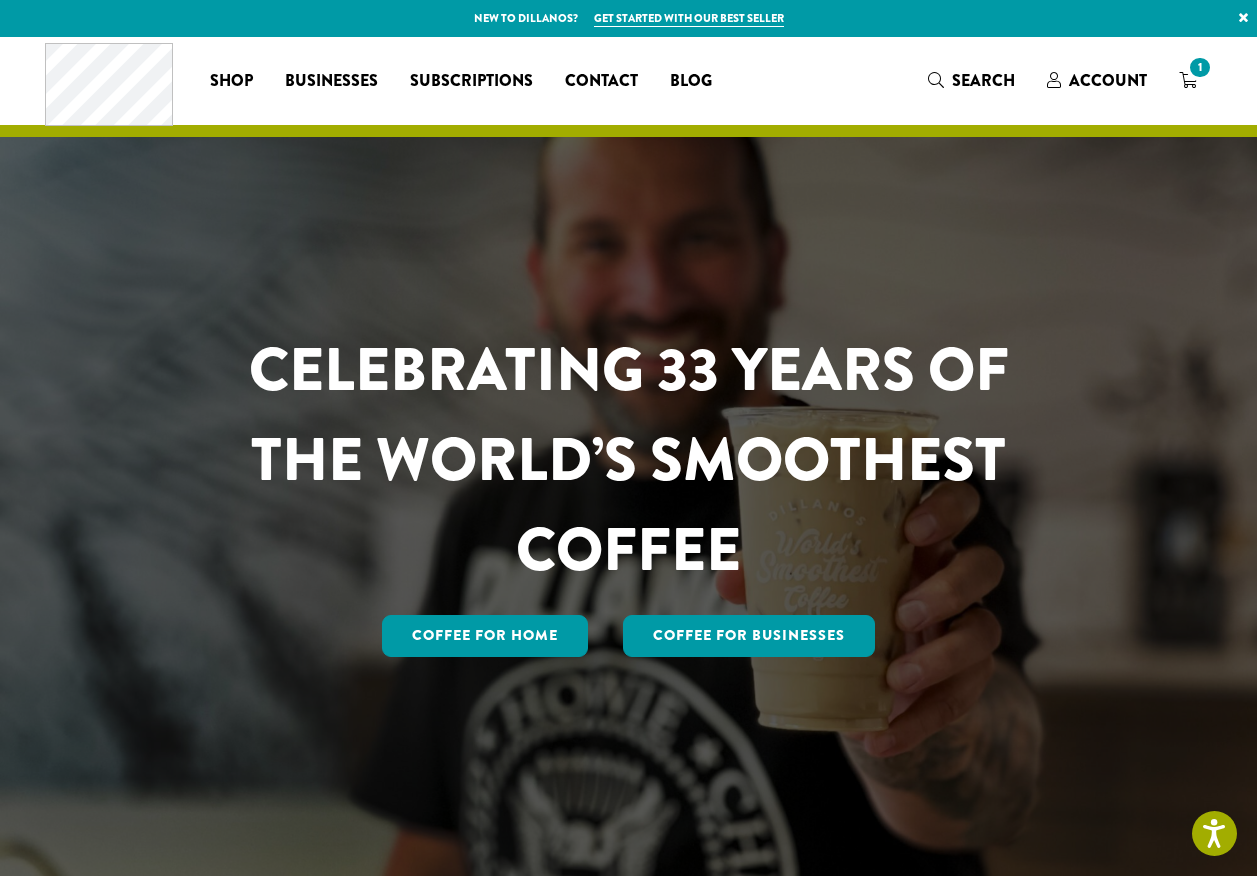 scroll, scrollTop: 0, scrollLeft: 0, axis: both 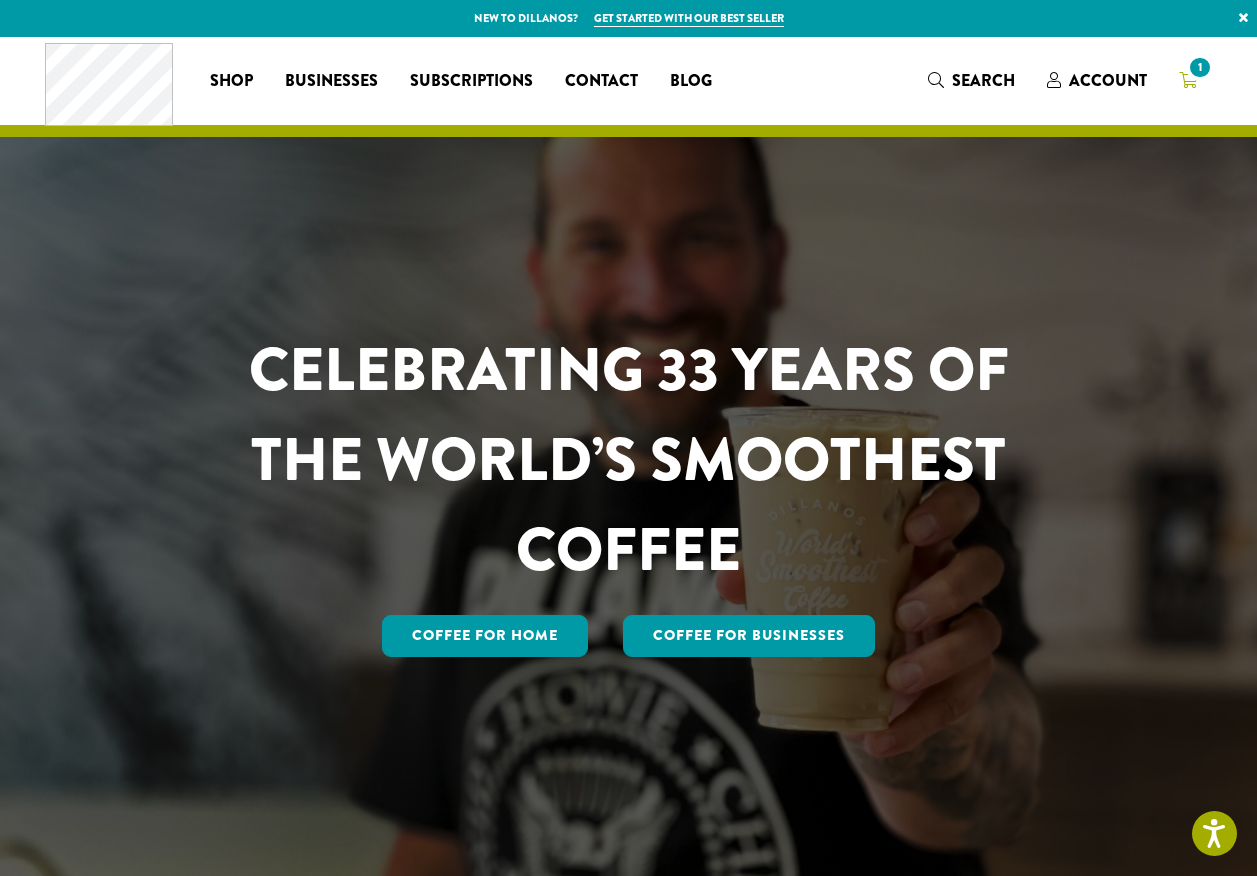 click on "1" at bounding box center (1199, 67) 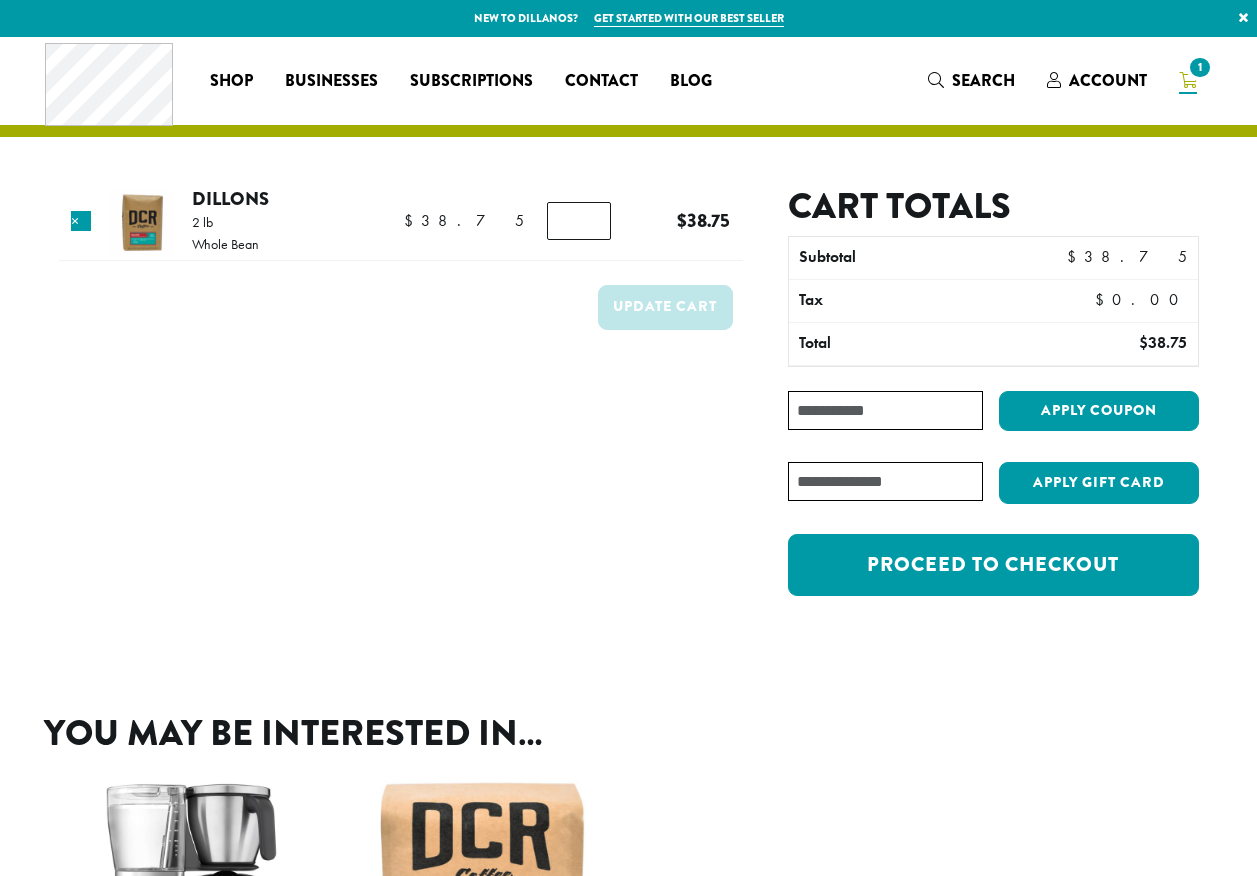 scroll, scrollTop: 0, scrollLeft: 0, axis: both 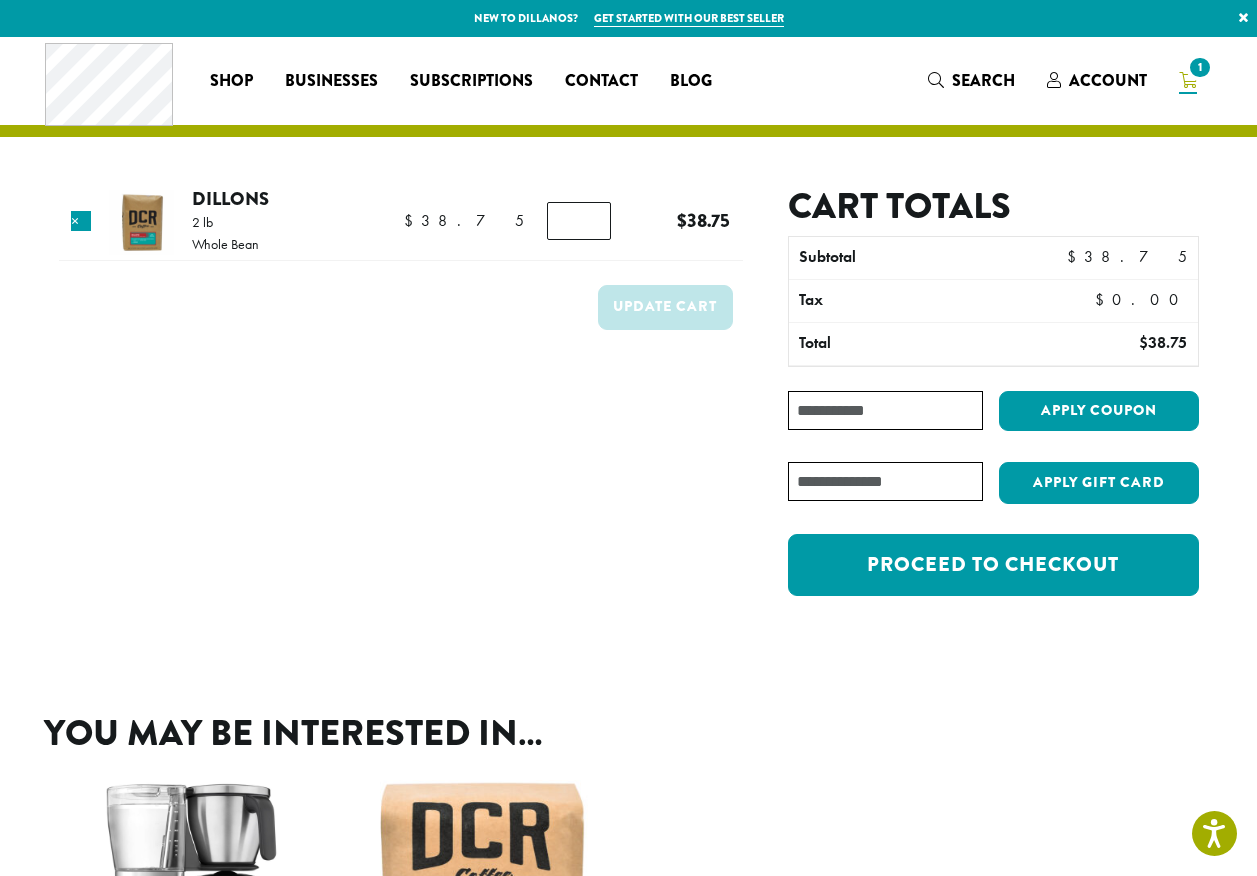 click on "Coupon:" at bounding box center (885, 410) 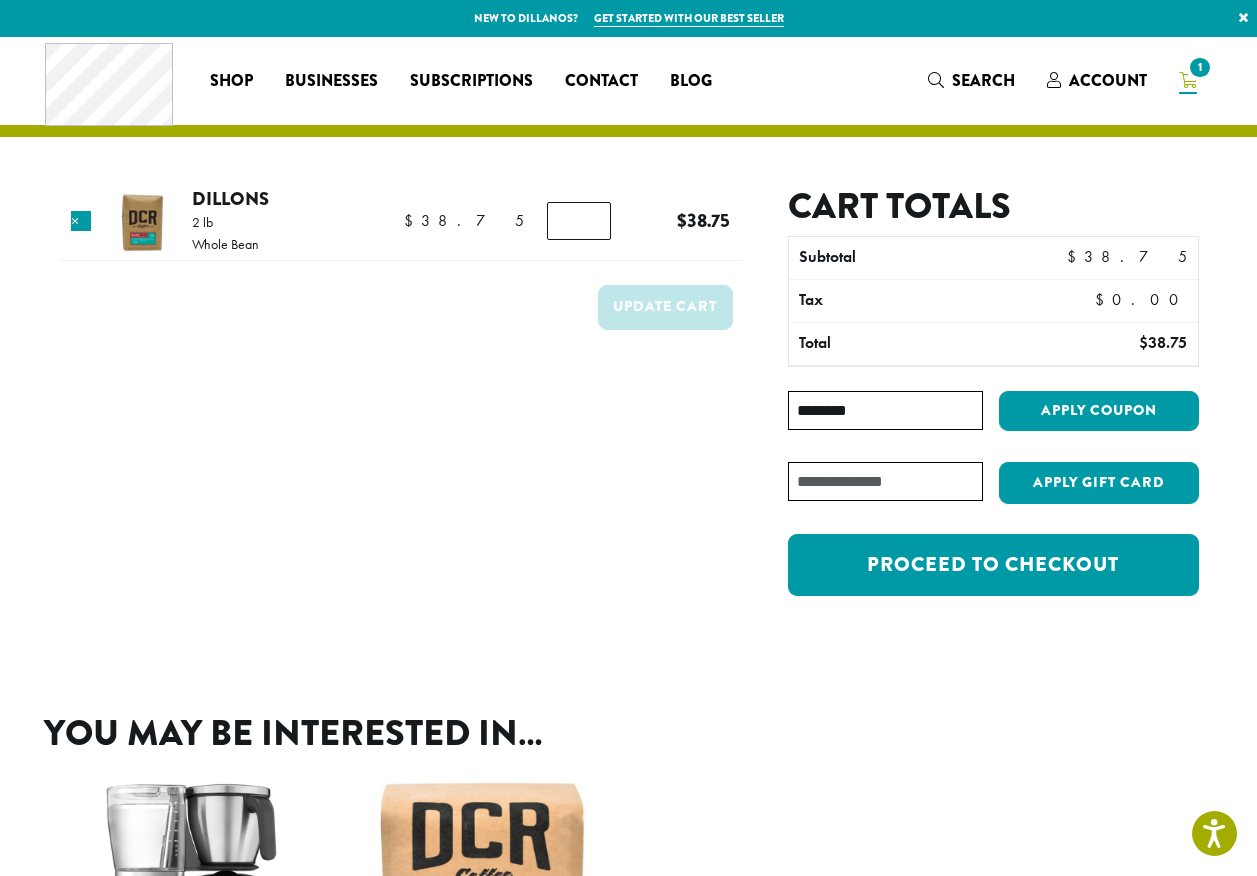 type on "********" 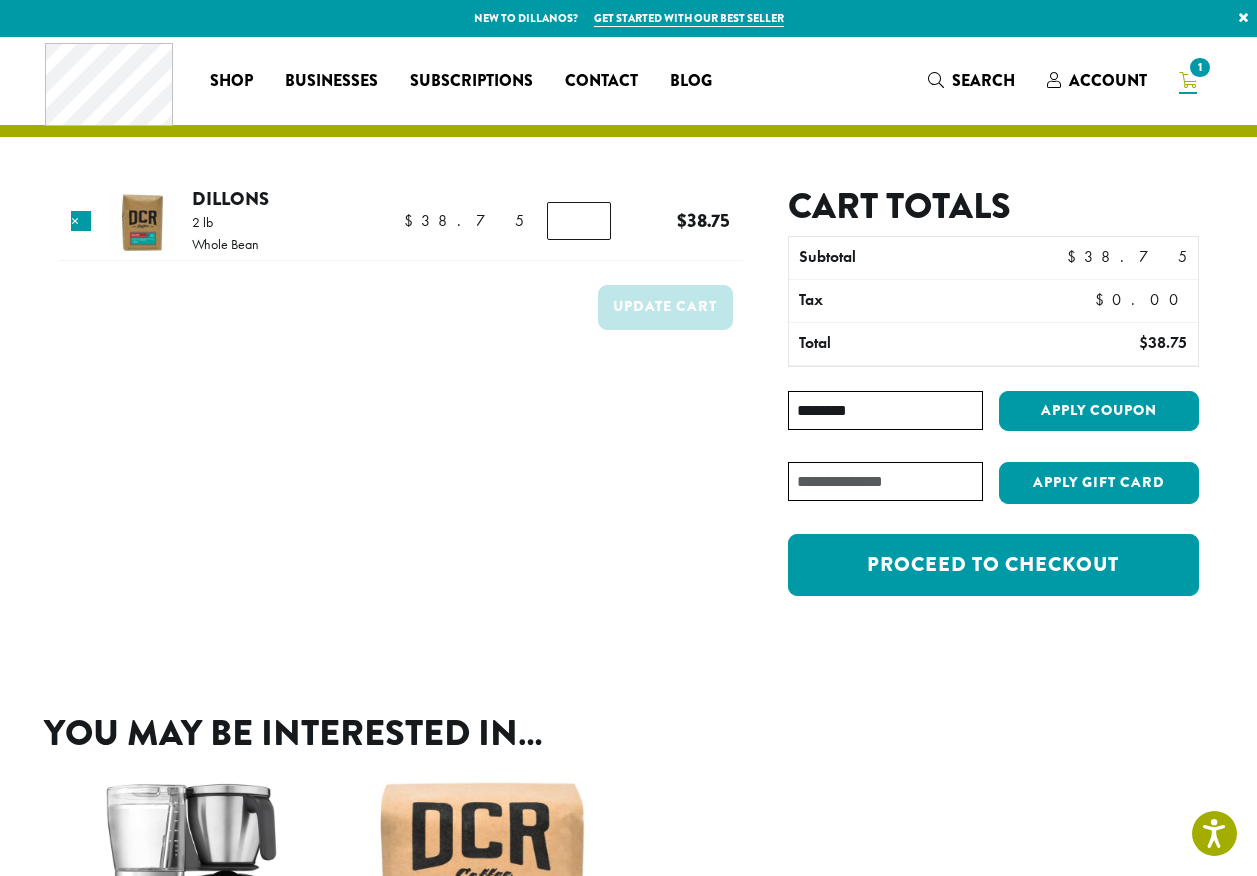 type on "*" 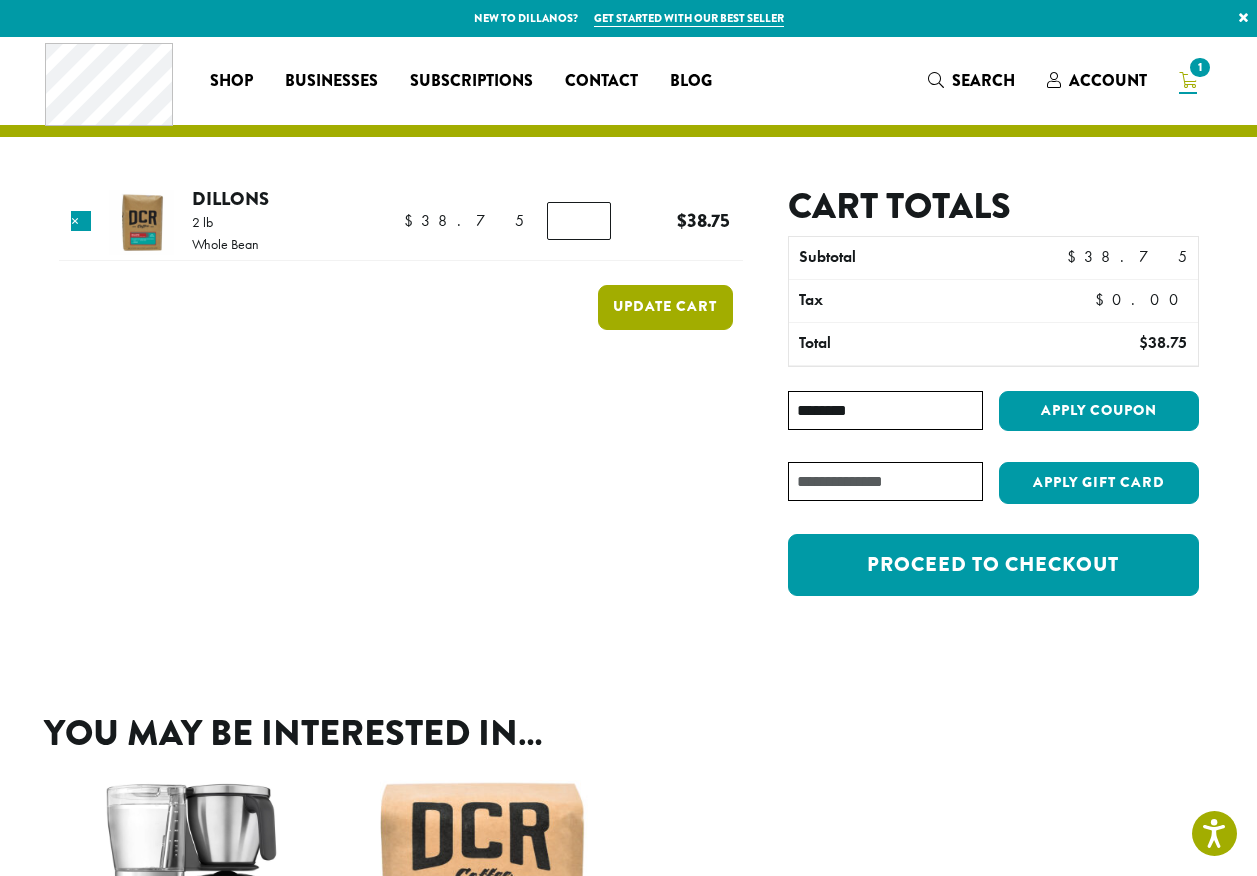 click on "Update cart" at bounding box center (665, 307) 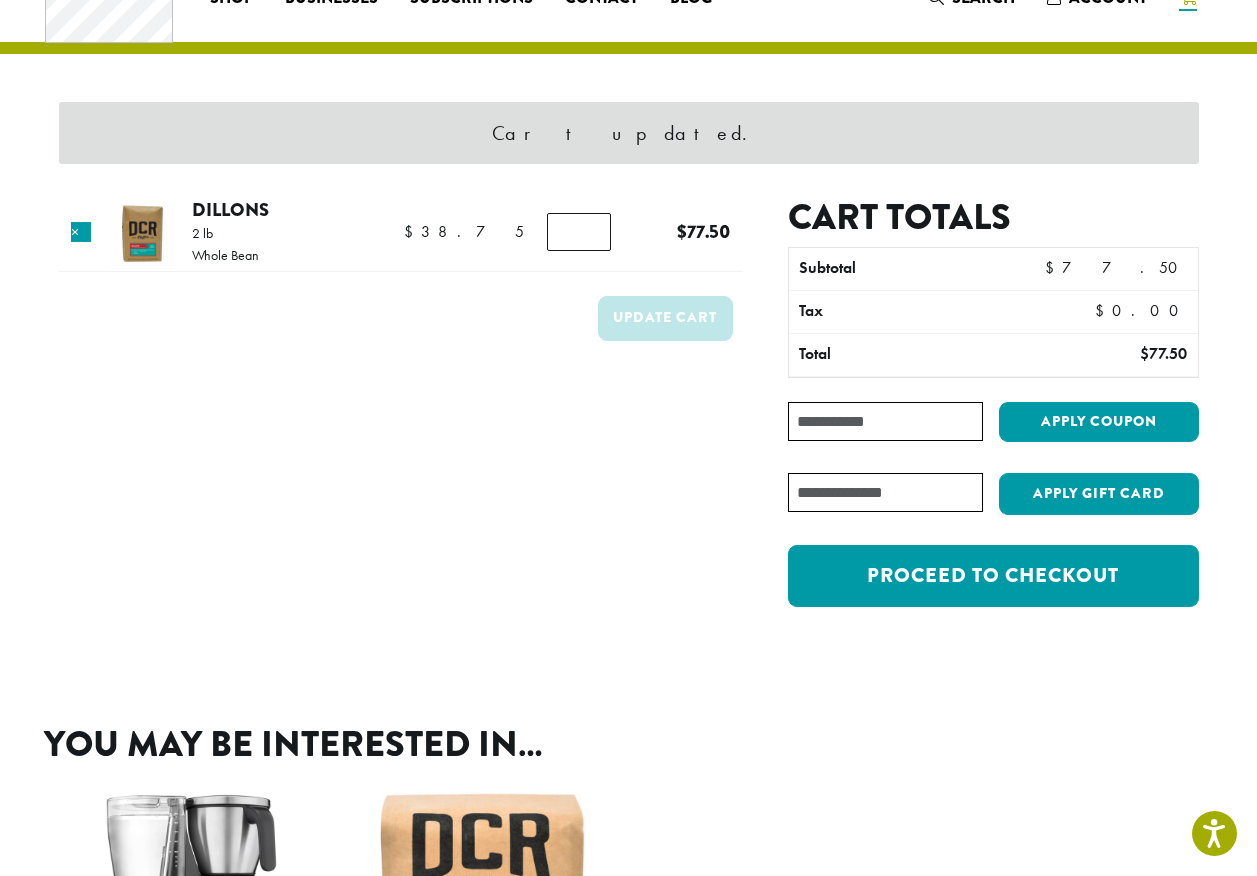 scroll, scrollTop: 85, scrollLeft: 0, axis: vertical 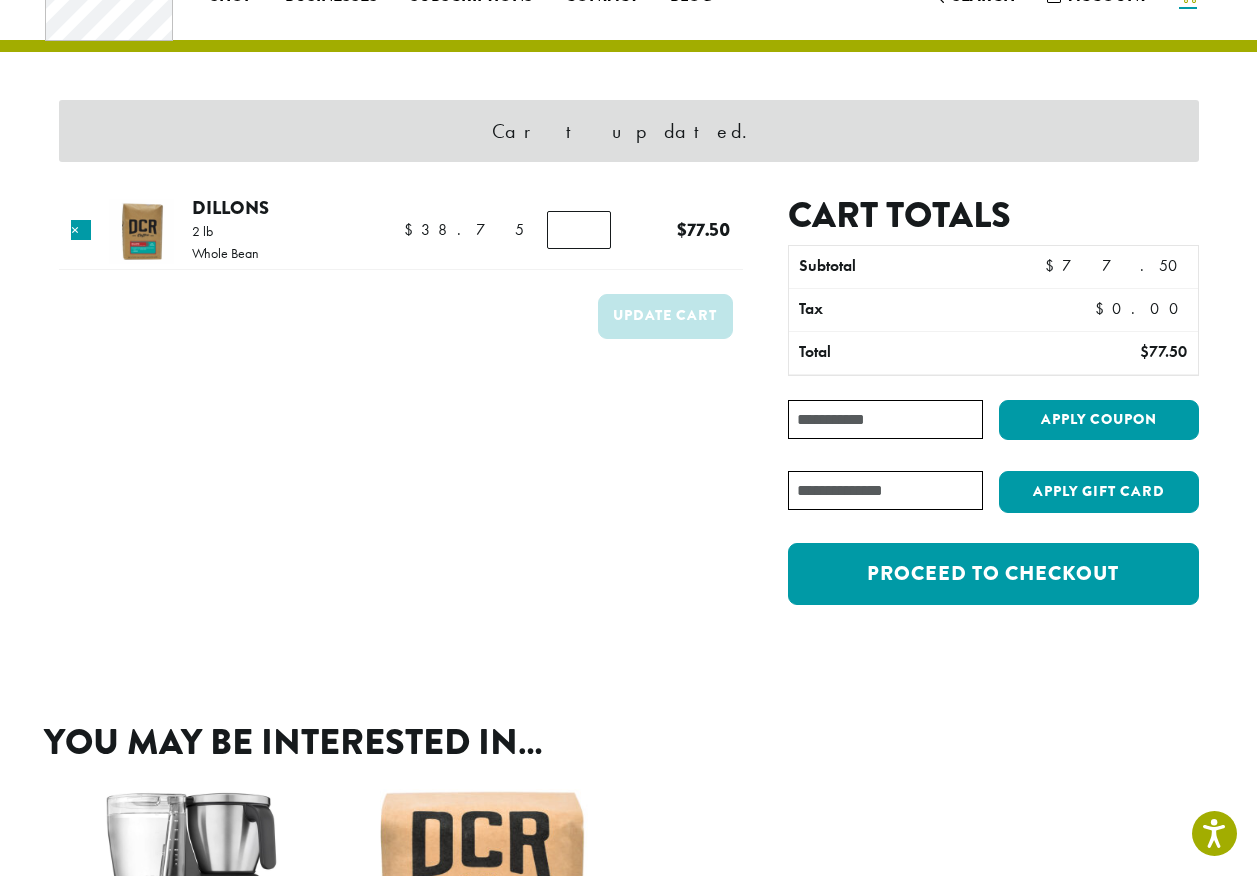 click on "Coupon:" at bounding box center (885, 419) 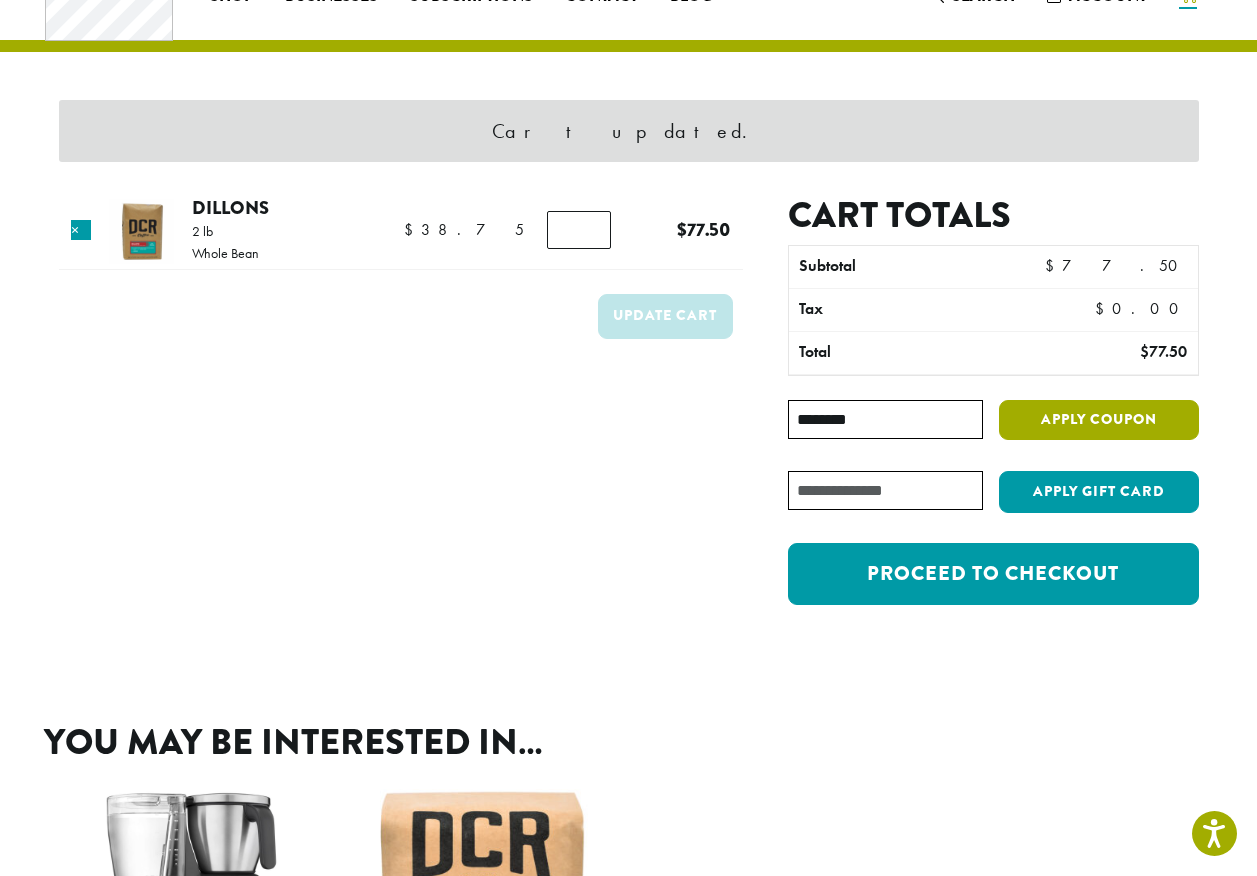 type on "********" 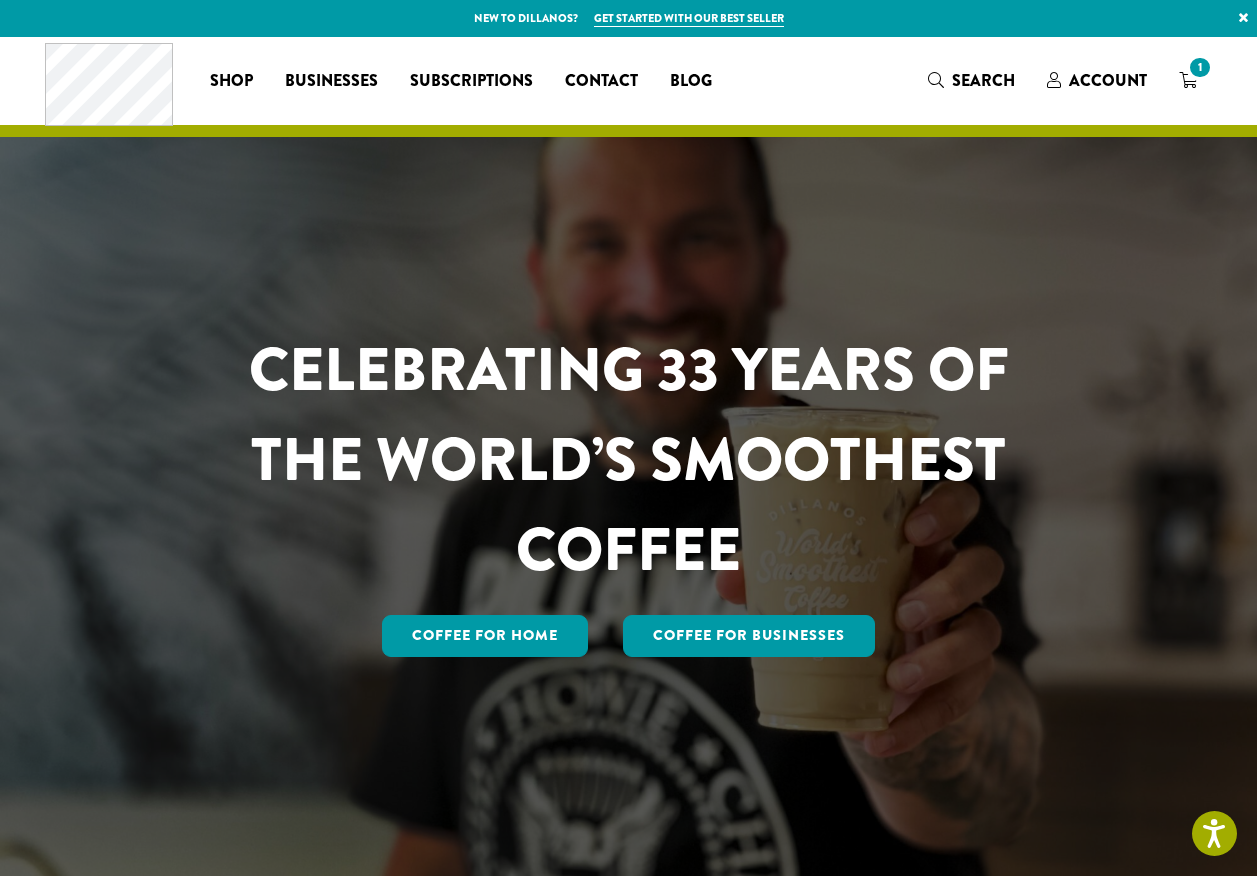 scroll, scrollTop: 0, scrollLeft: 0, axis: both 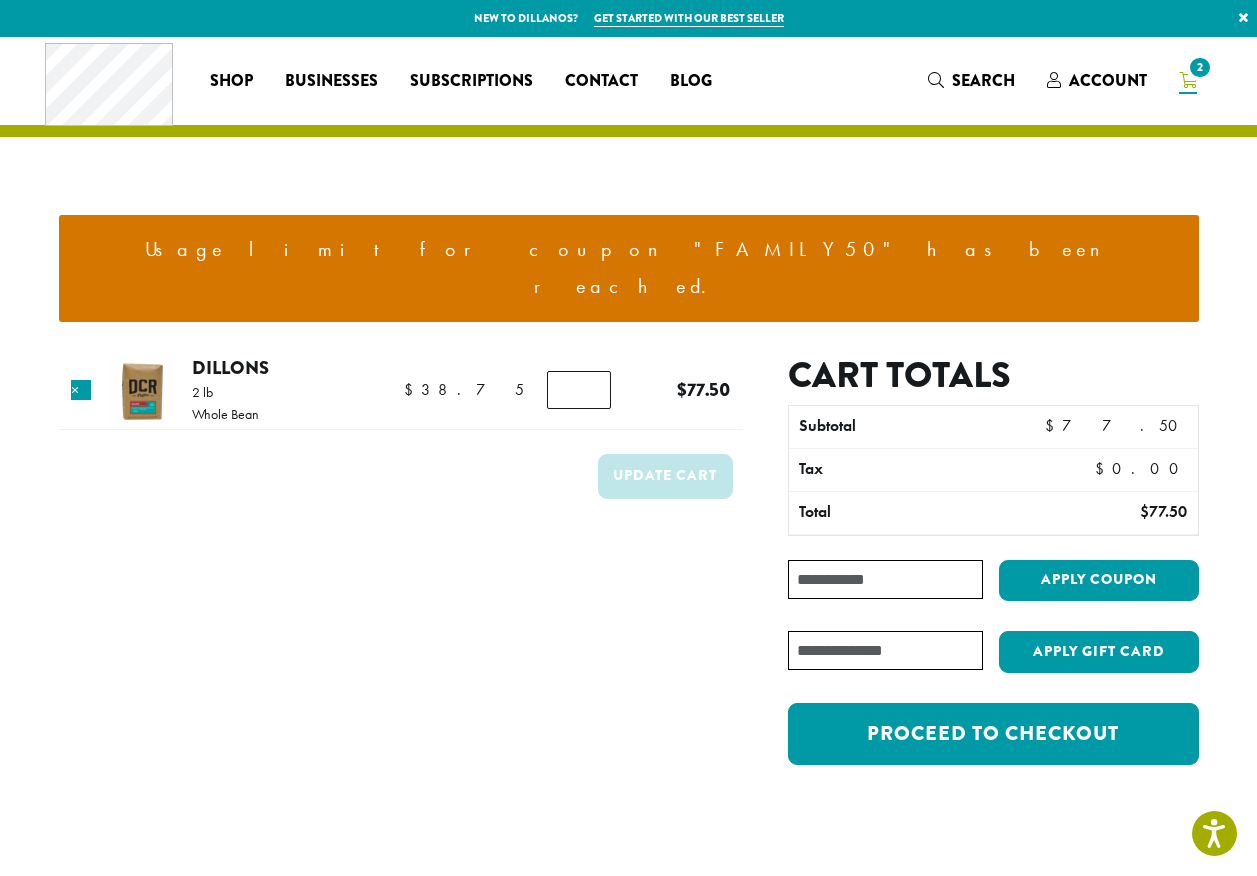 type on "*" 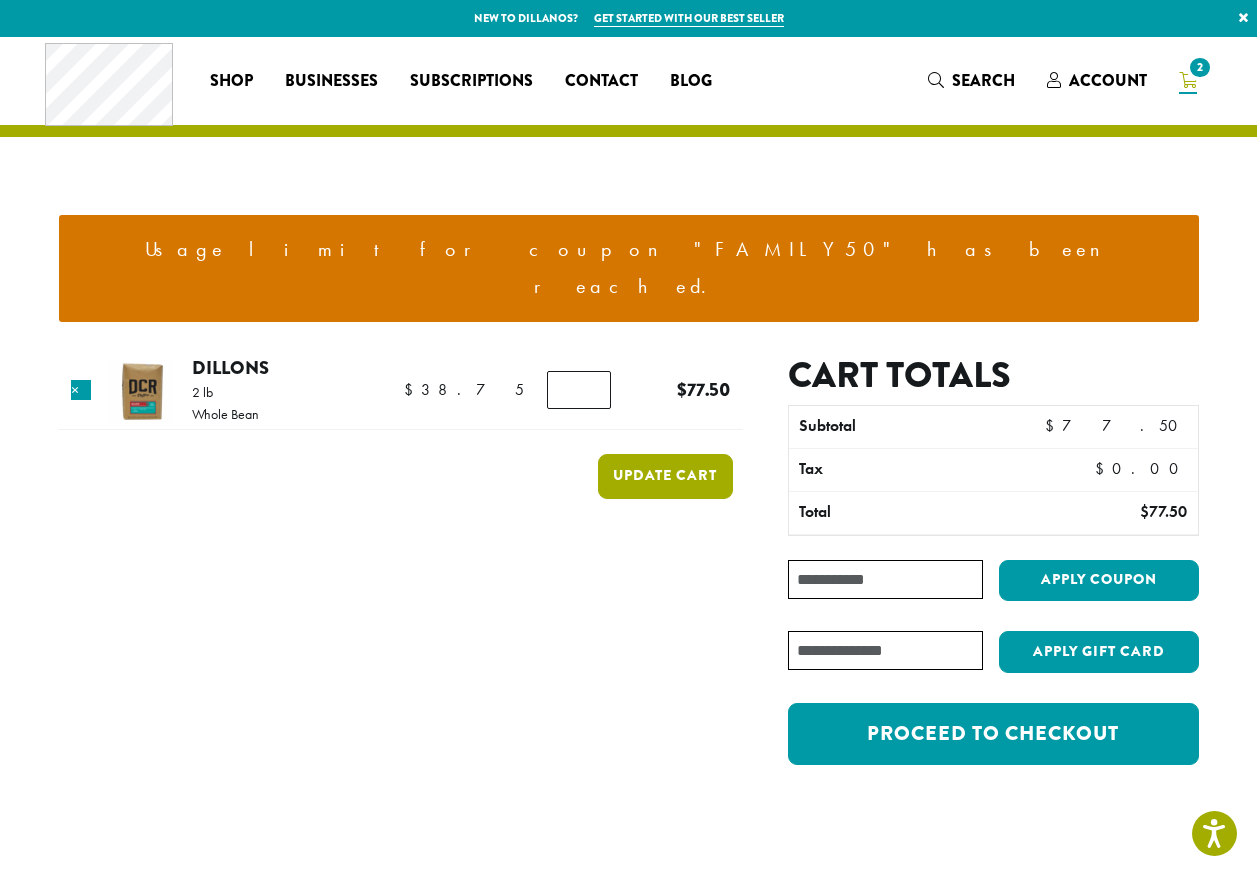 click on "Update cart" at bounding box center [665, 476] 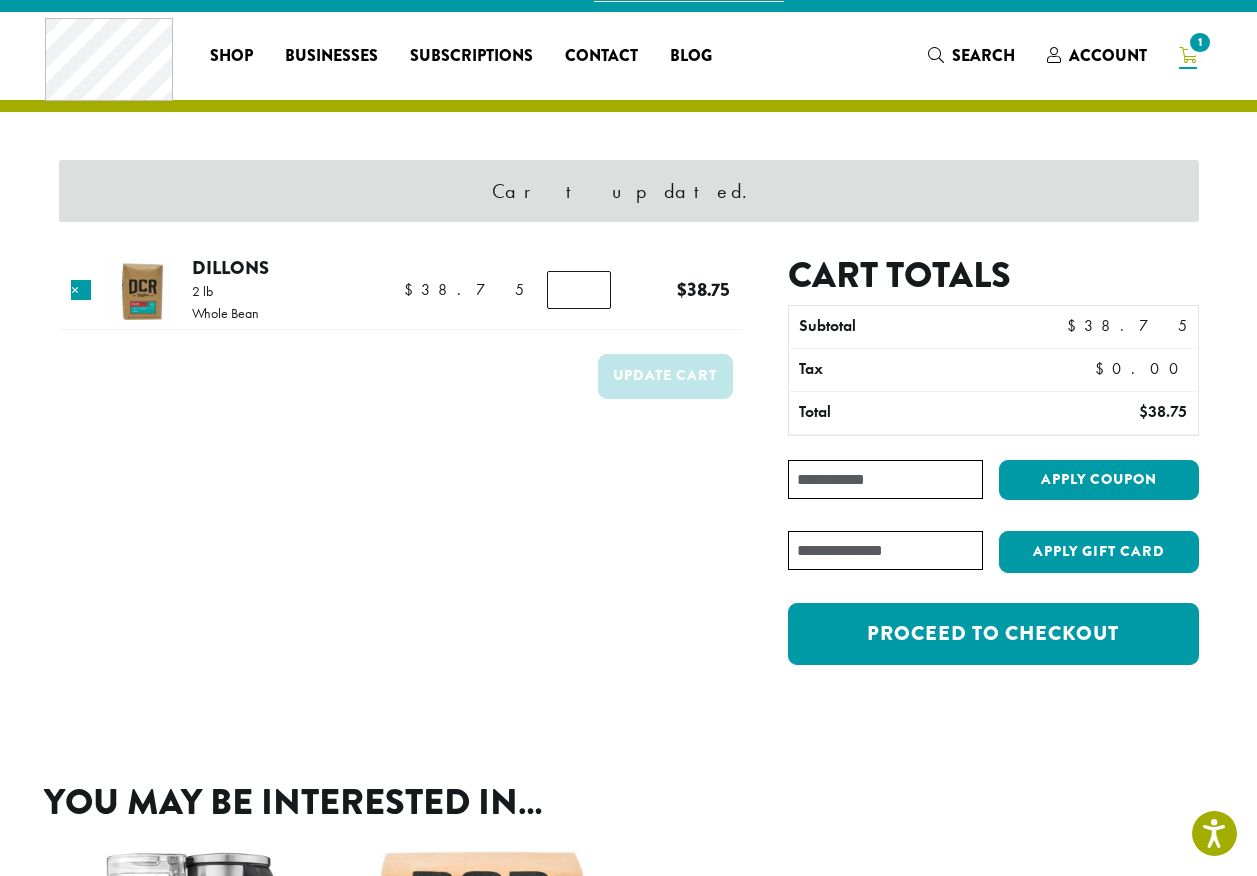 scroll, scrollTop: 0, scrollLeft: 0, axis: both 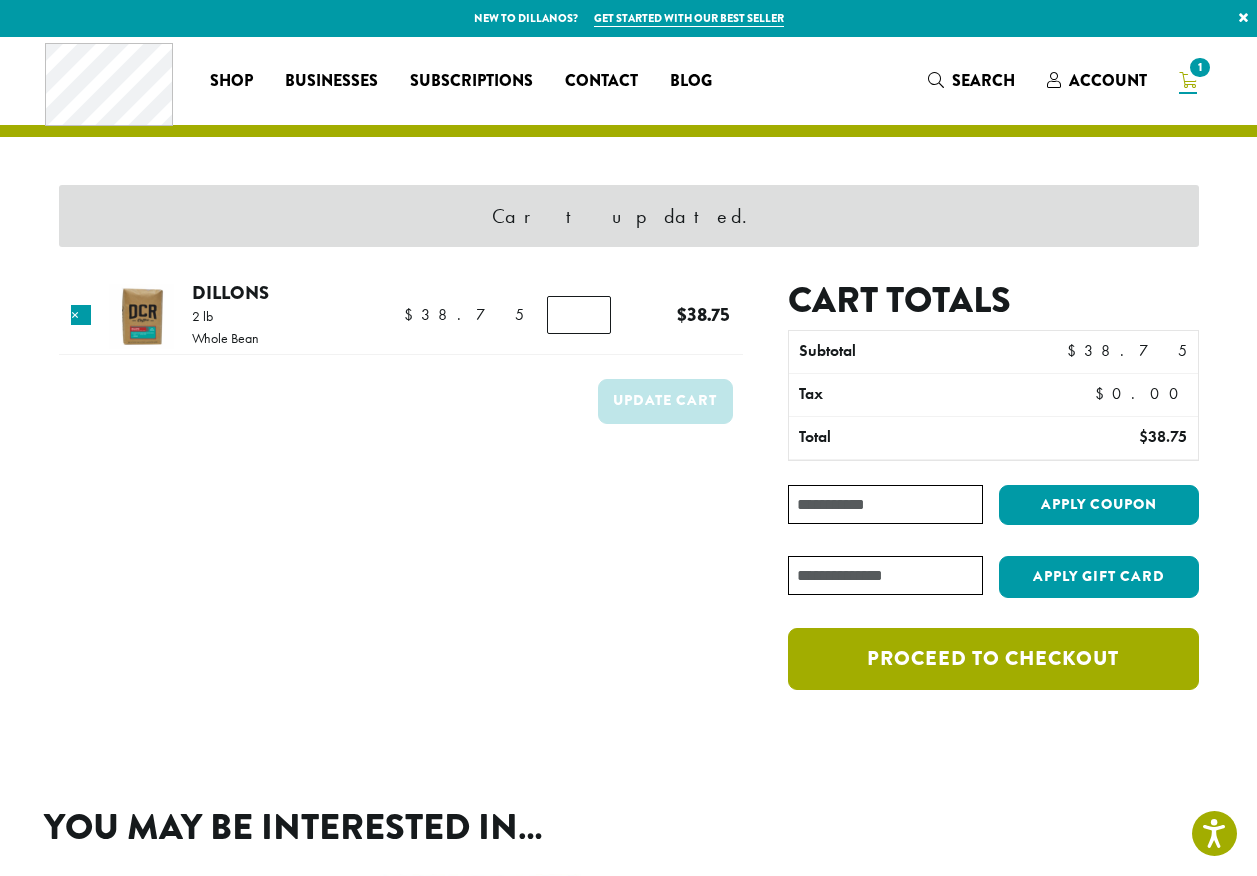 click on "Proceed to checkout" at bounding box center [993, 659] 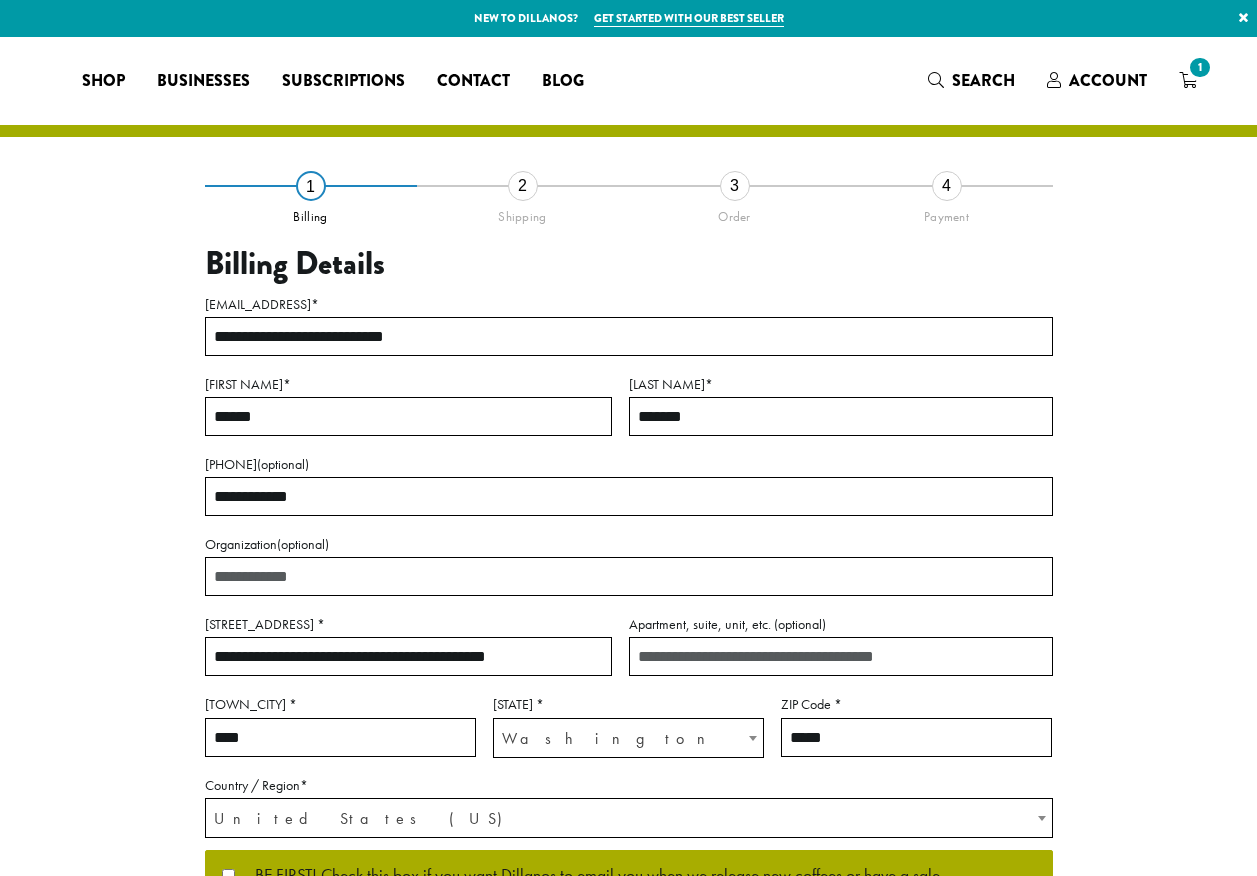 scroll, scrollTop: 0, scrollLeft: 0, axis: both 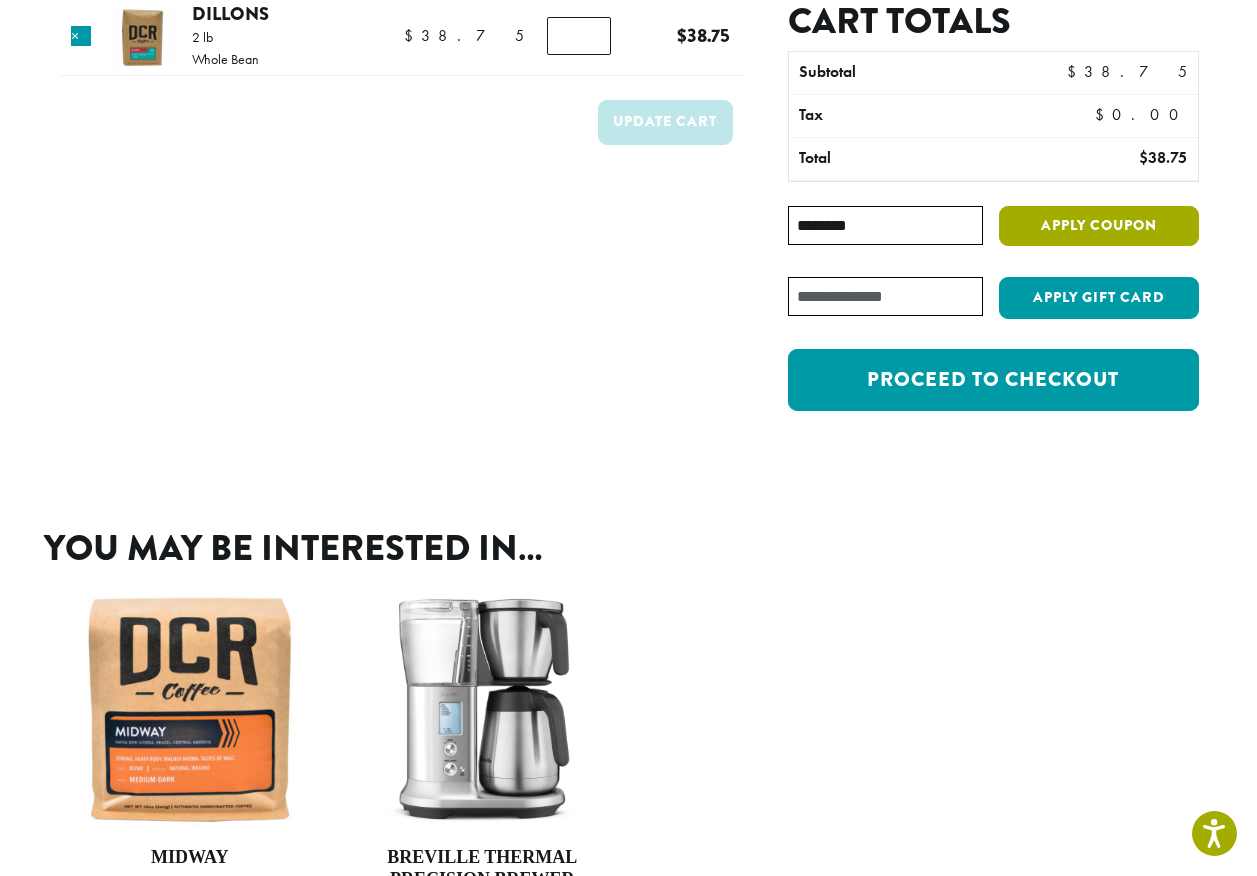 click on "Apply coupon" at bounding box center [1099, 226] 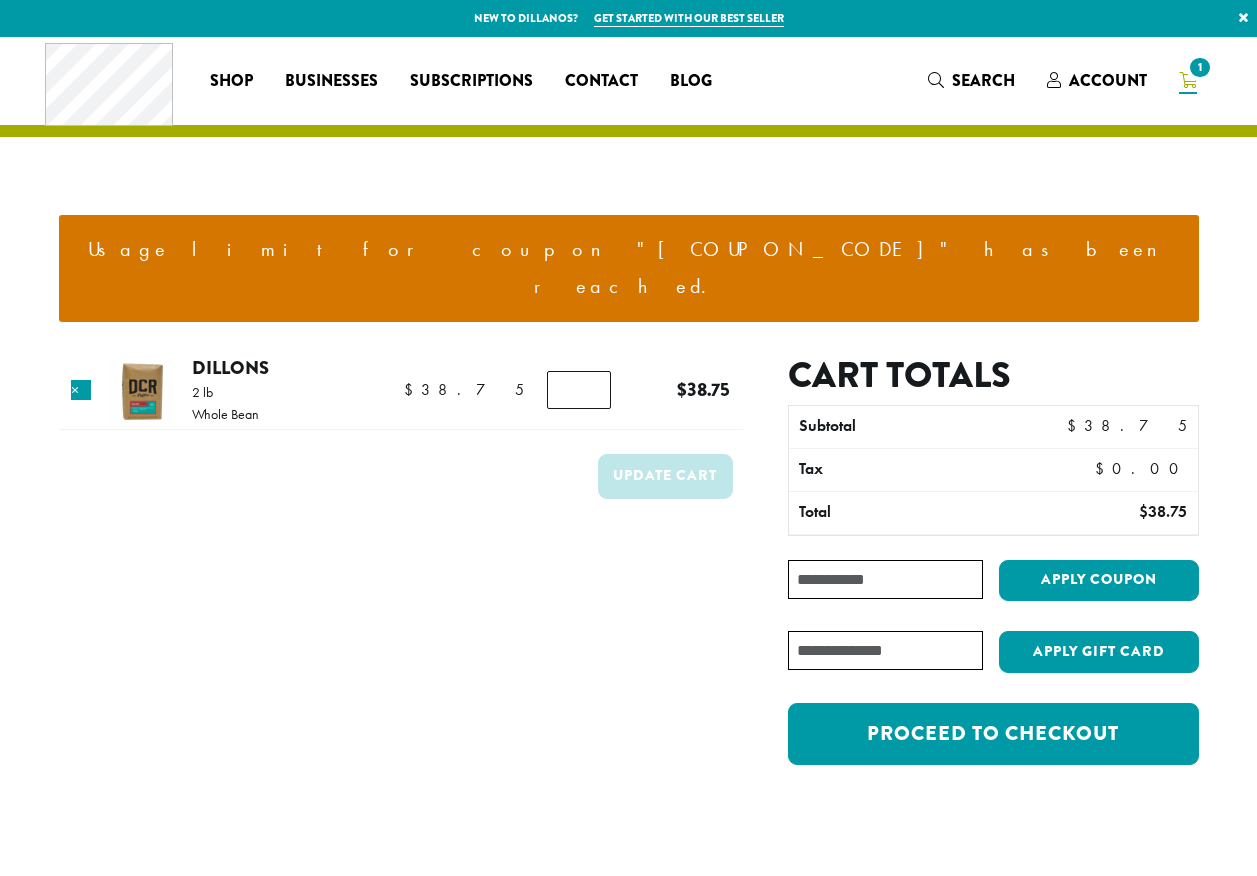 scroll, scrollTop: 0, scrollLeft: 0, axis: both 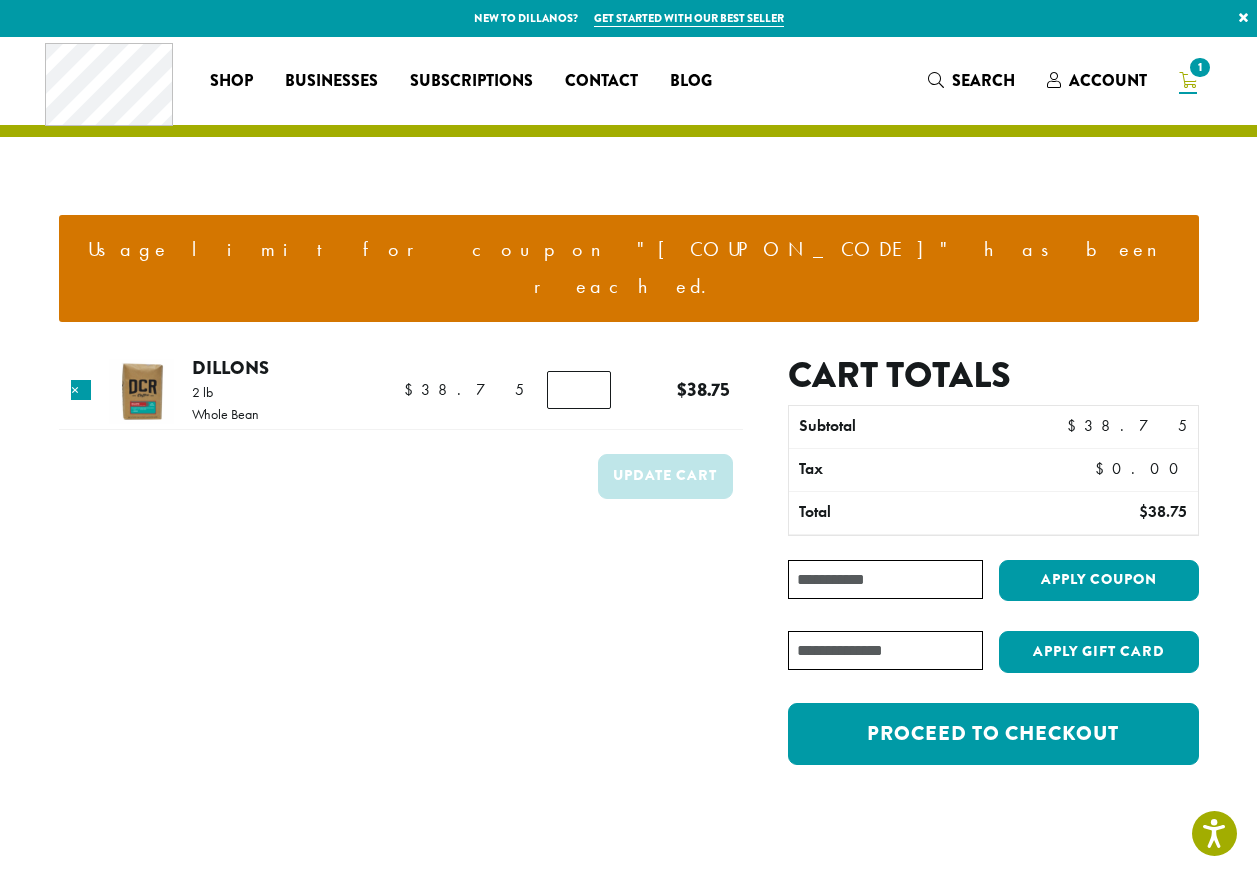 click on "Coupon:" at bounding box center [885, 579] 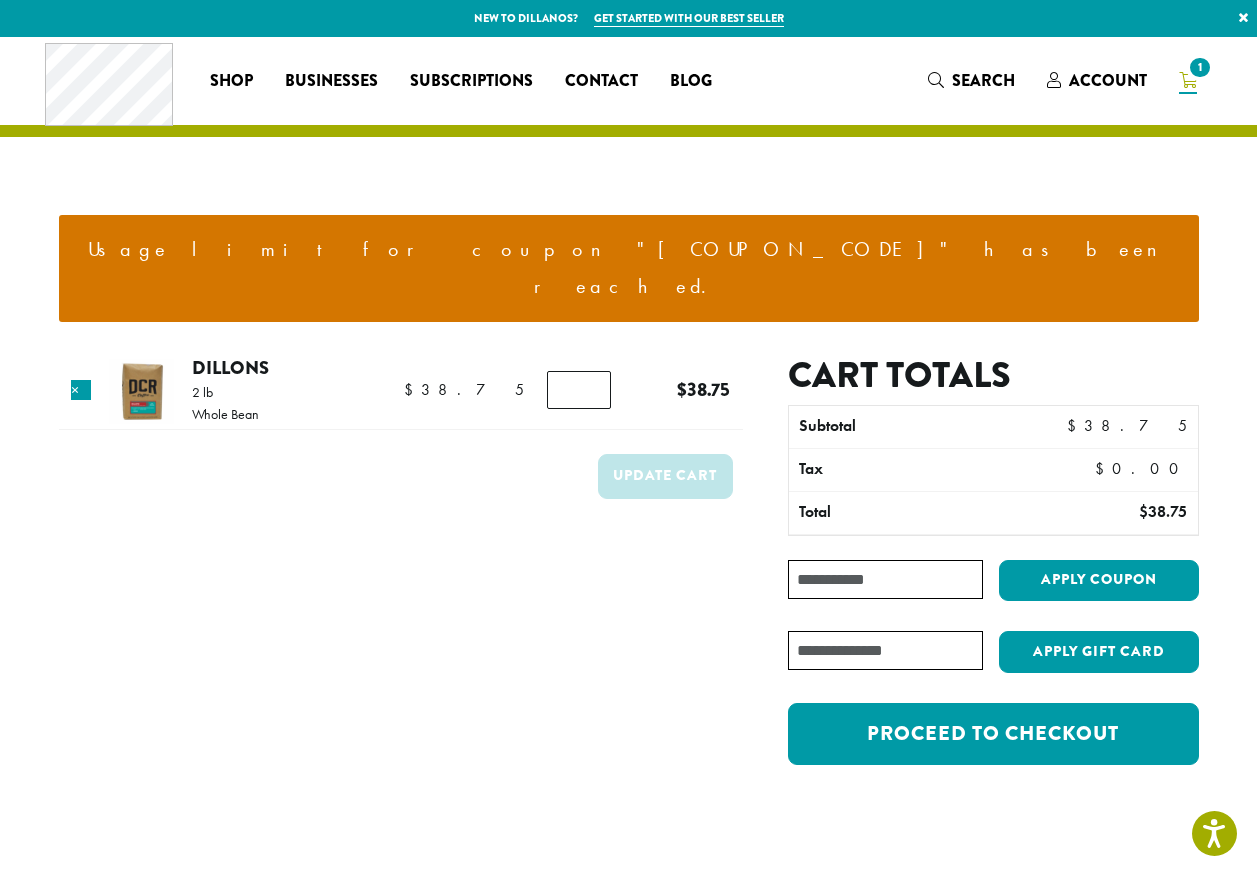 paste on "******" 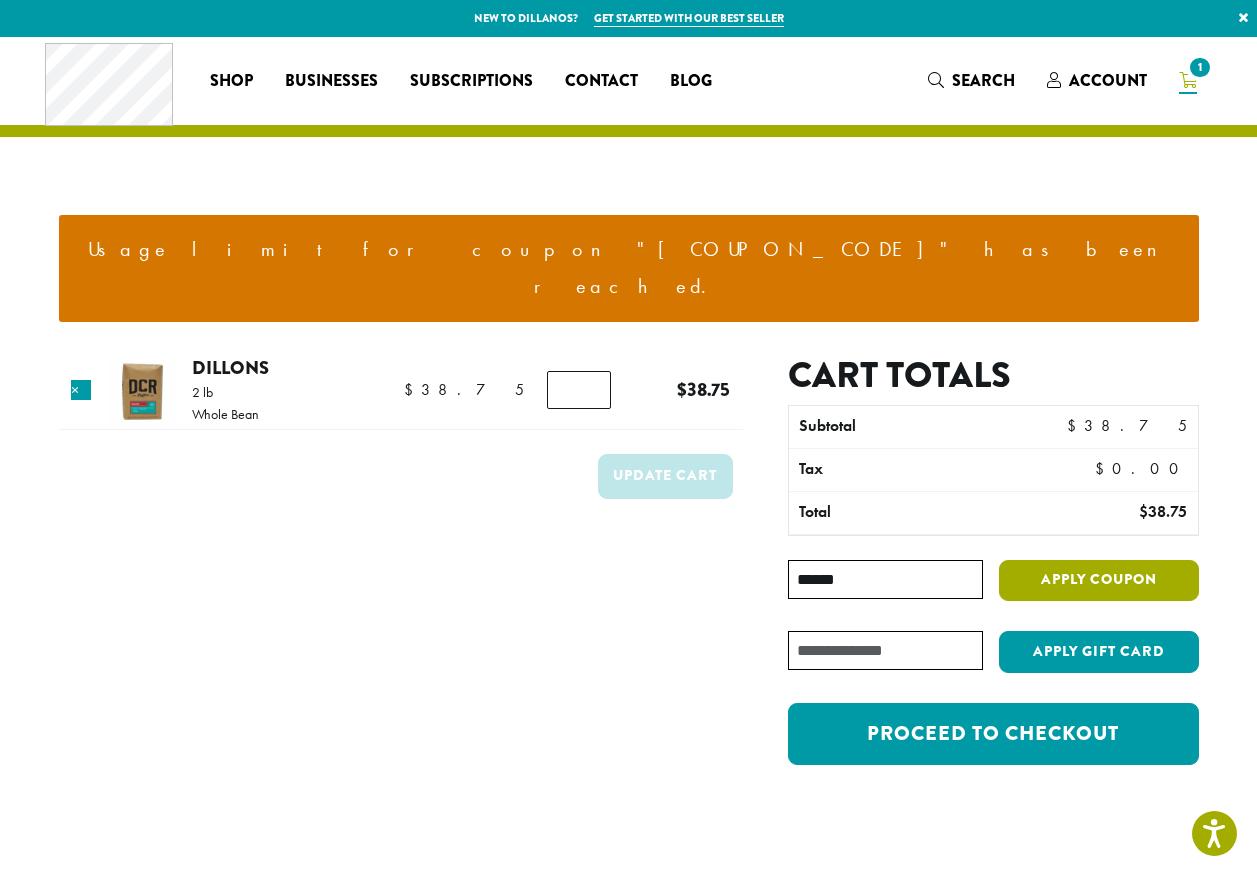 type on "******" 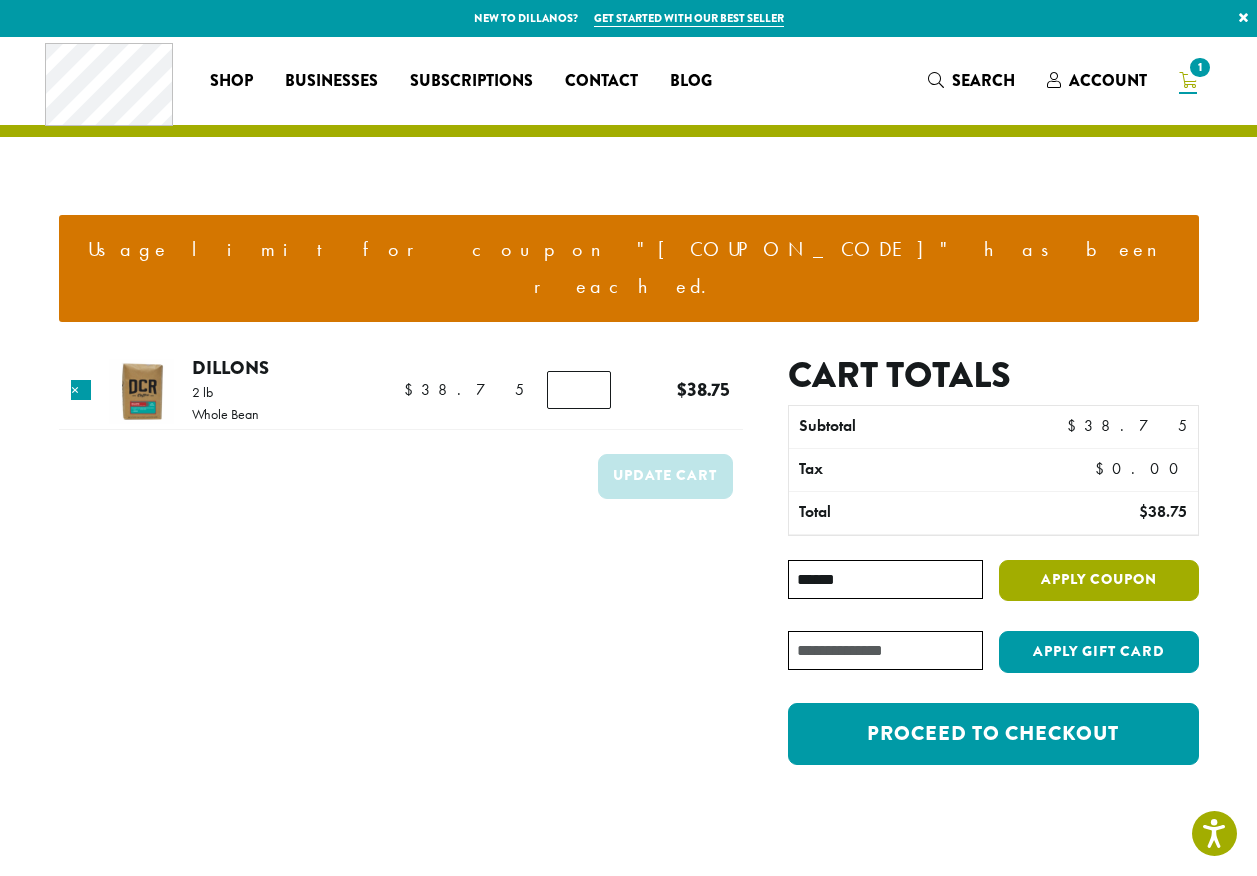 click on "Apply coupon" at bounding box center (1099, 580) 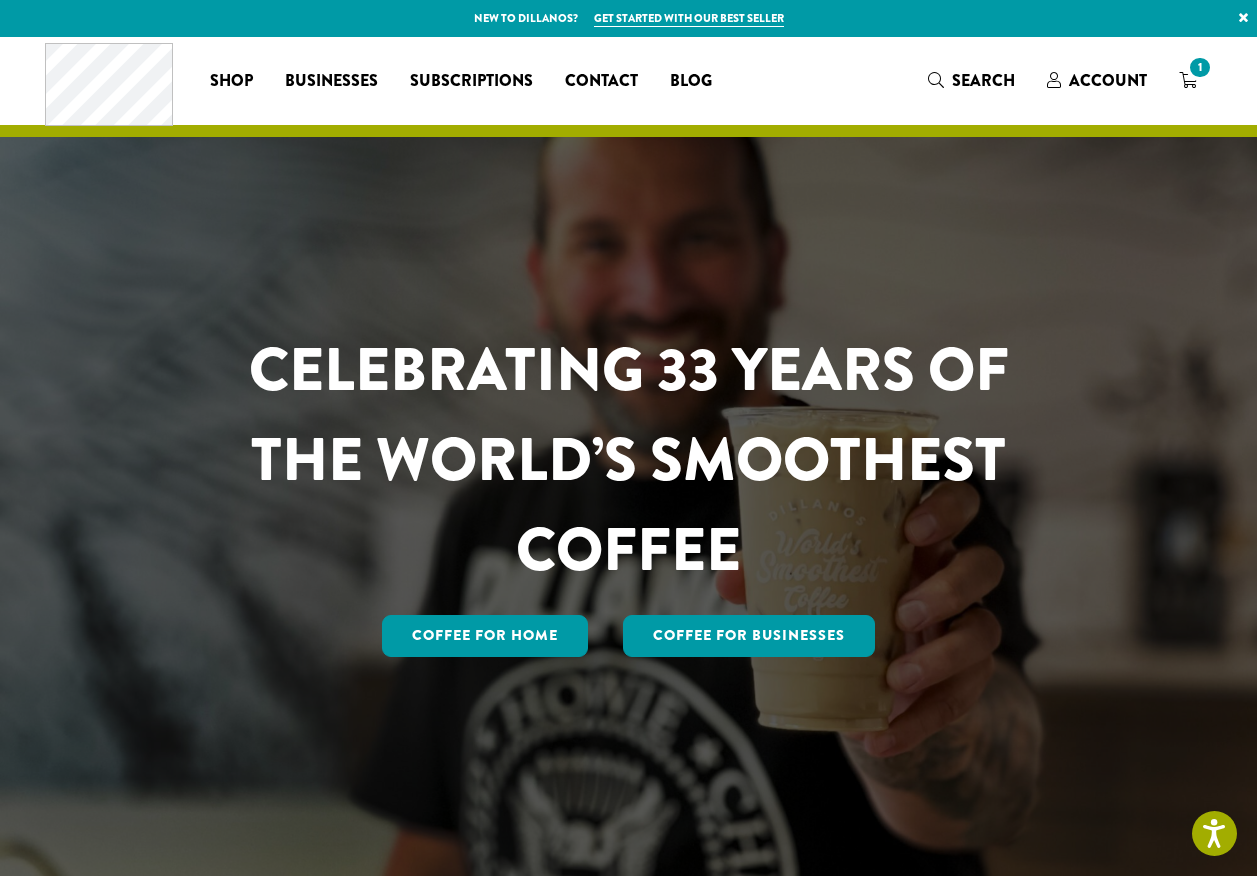 scroll, scrollTop: 0, scrollLeft: 0, axis: both 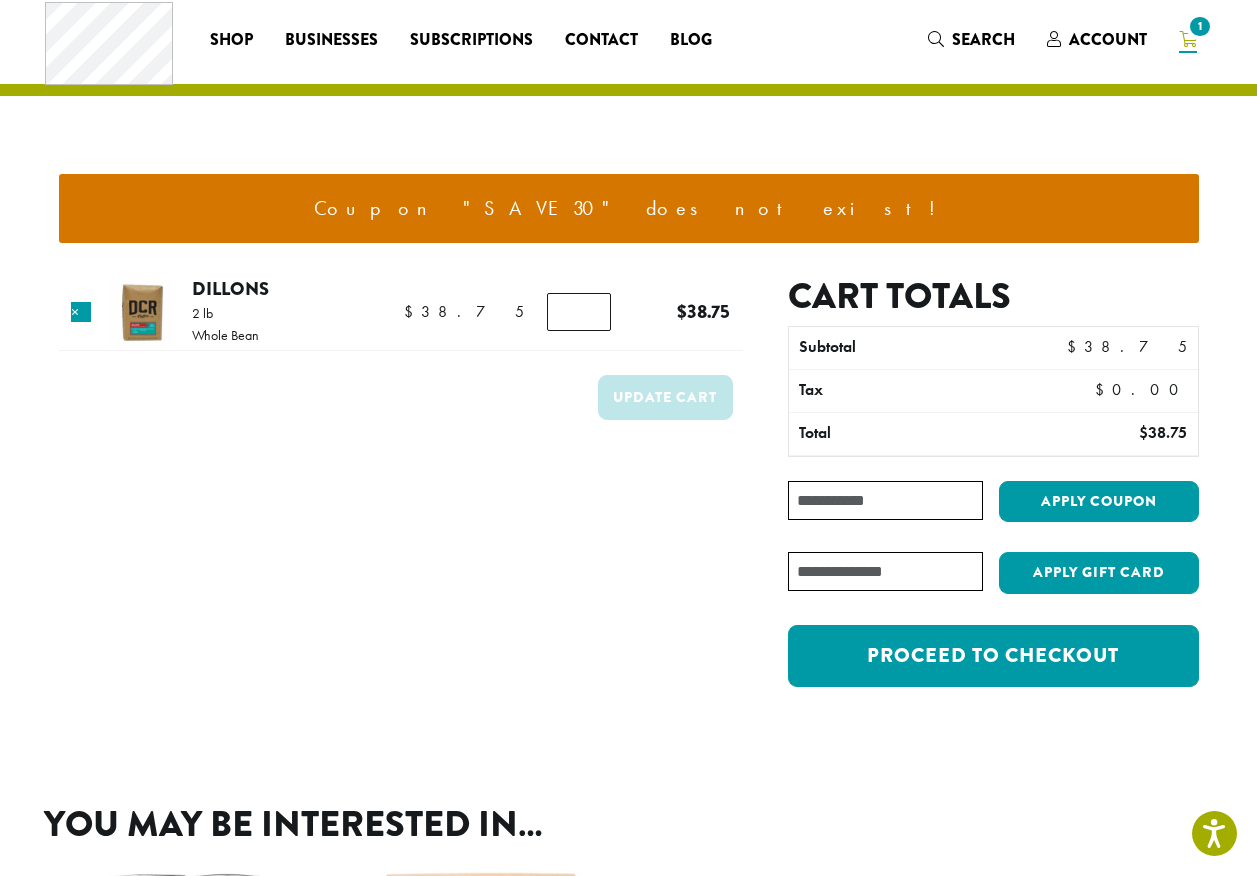 click on "Coupon:" at bounding box center (885, 500) 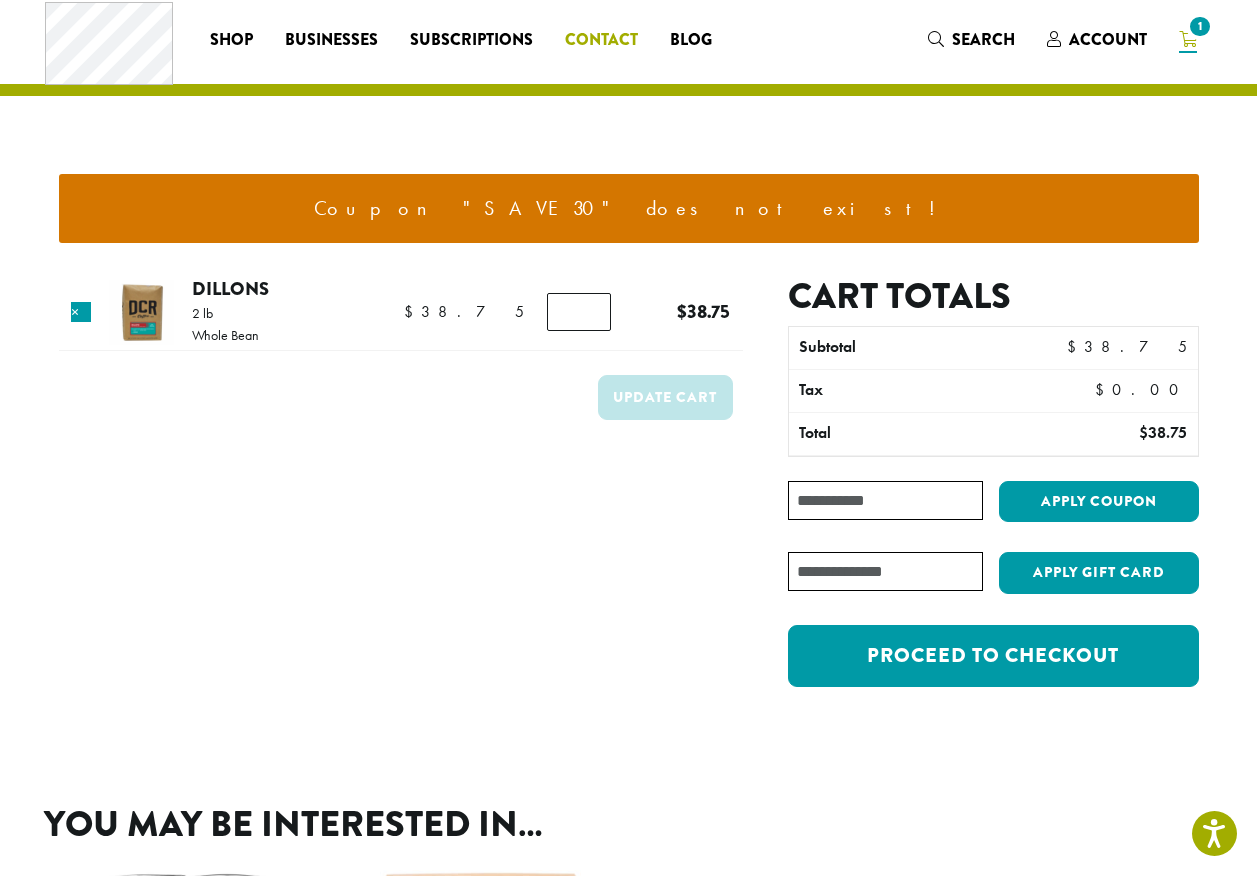 click on "Contact" at bounding box center (601, 40) 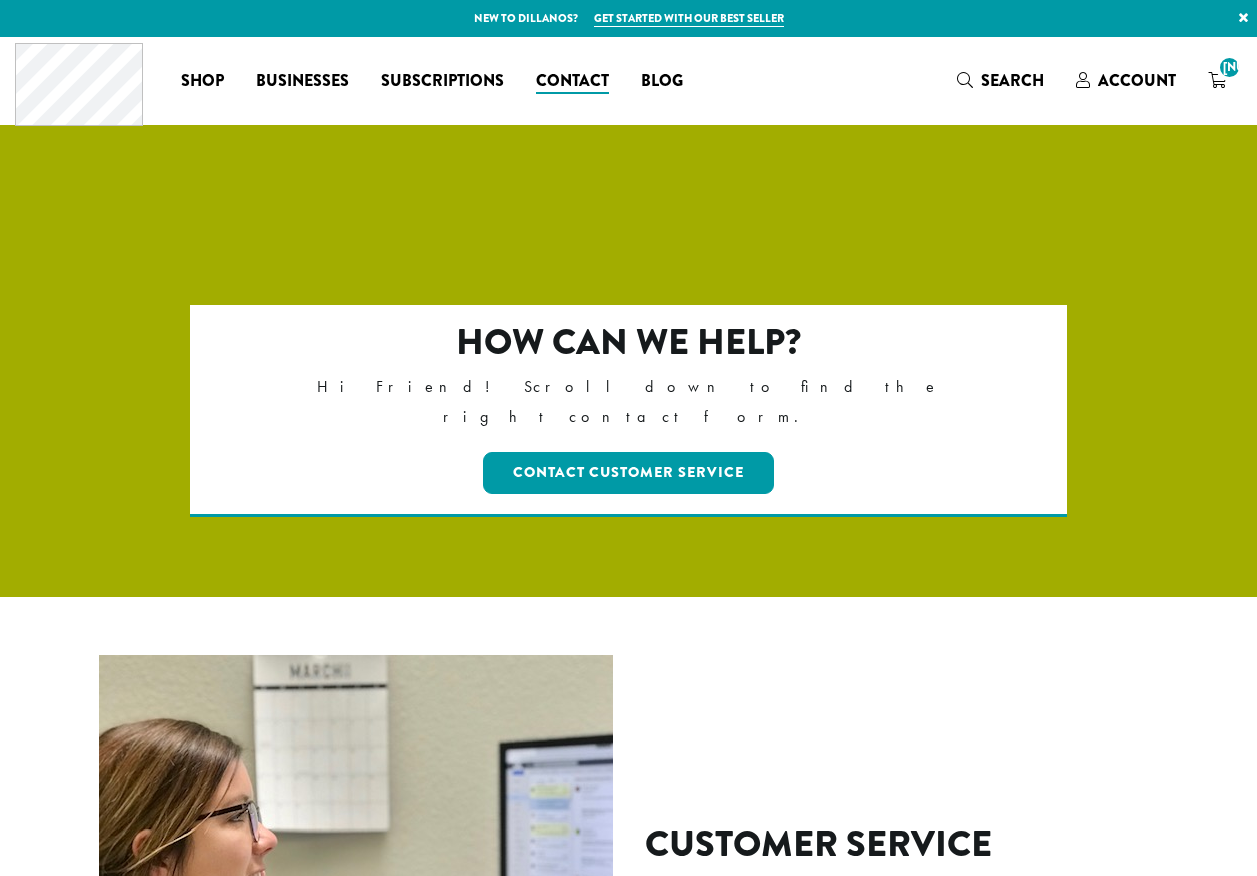 scroll, scrollTop: 0, scrollLeft: 0, axis: both 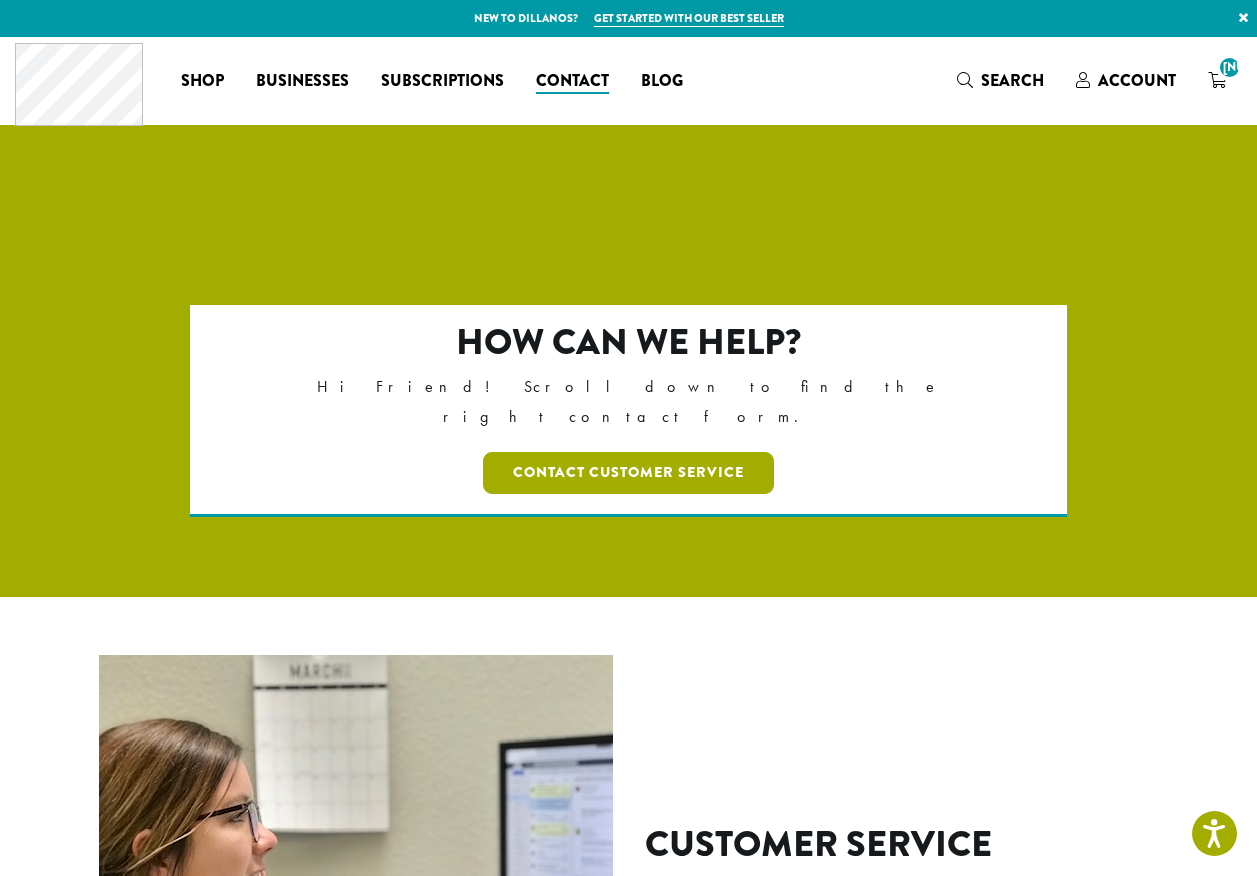 click on "Contact Customer Service" at bounding box center (628, 473) 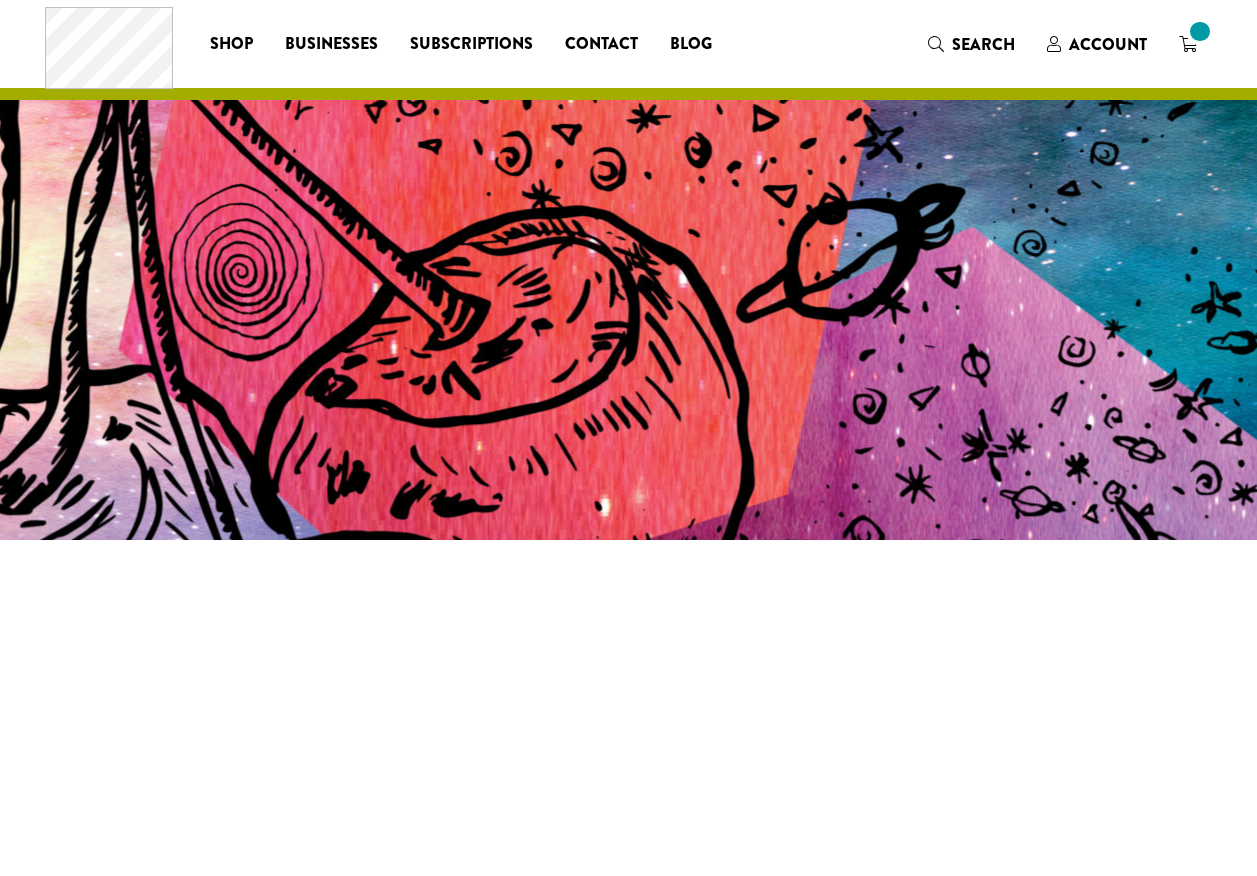 scroll, scrollTop: 0, scrollLeft: 0, axis: both 